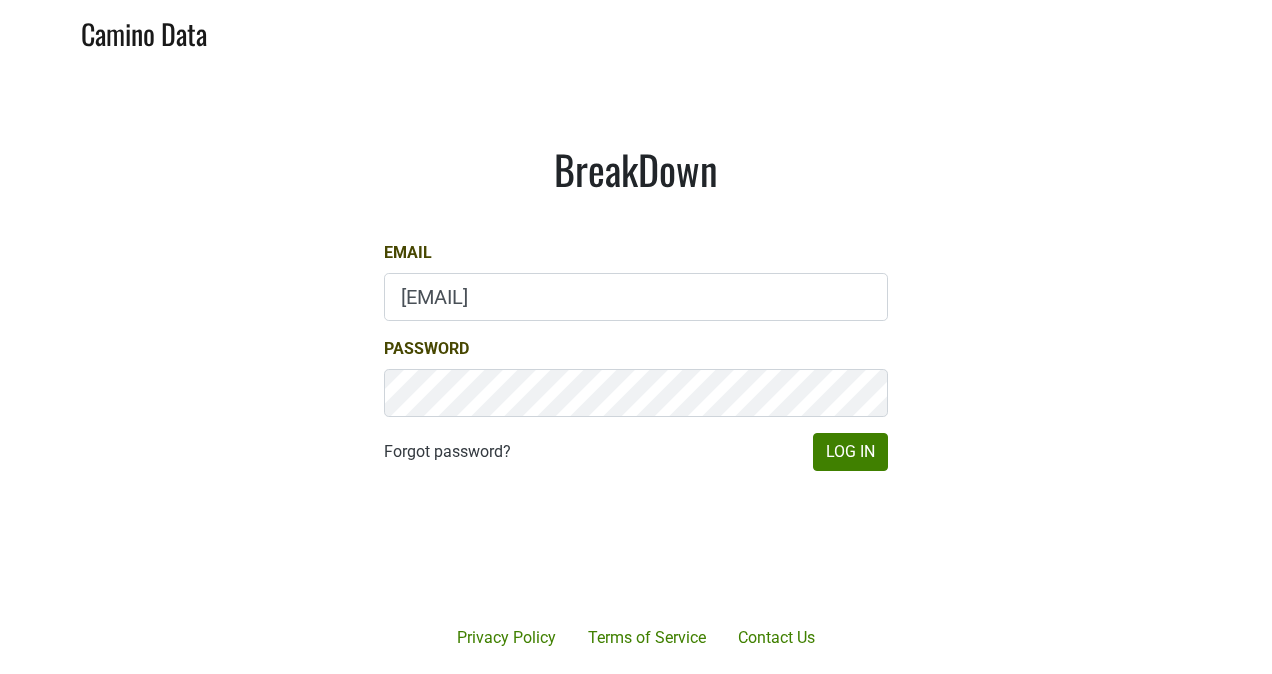 scroll, scrollTop: 0, scrollLeft: 0, axis: both 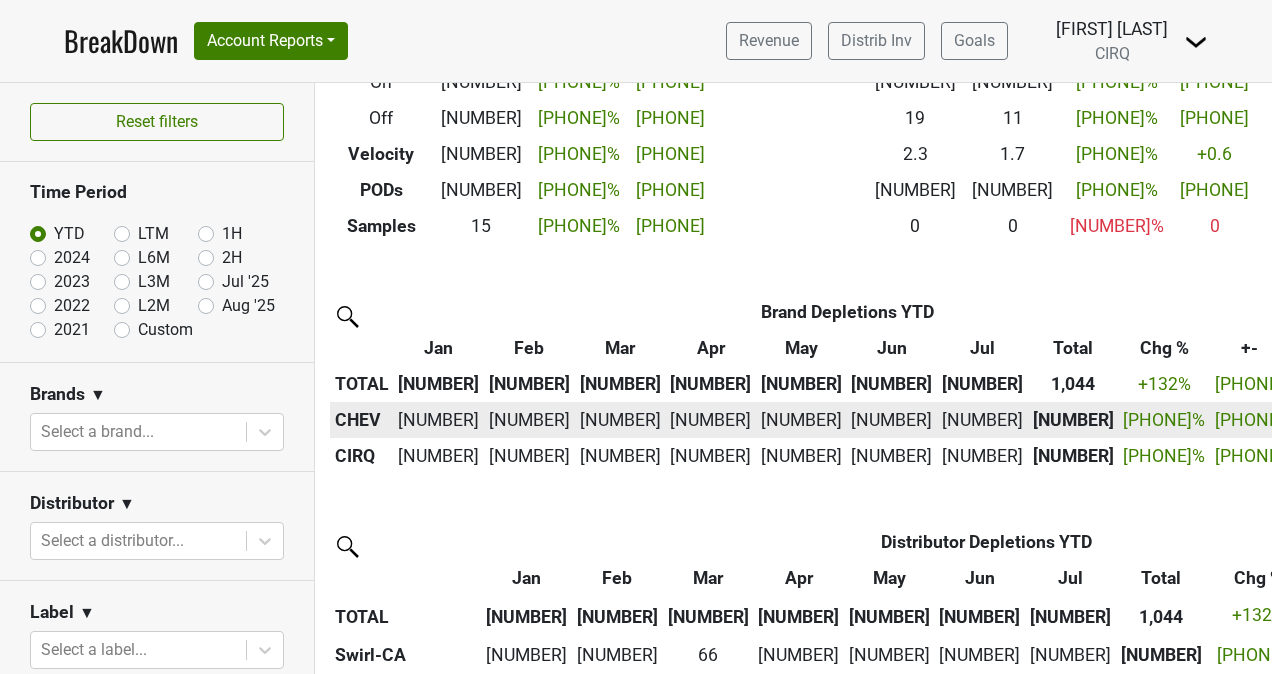 click on "CHEV" at bounding box center [362, 420] 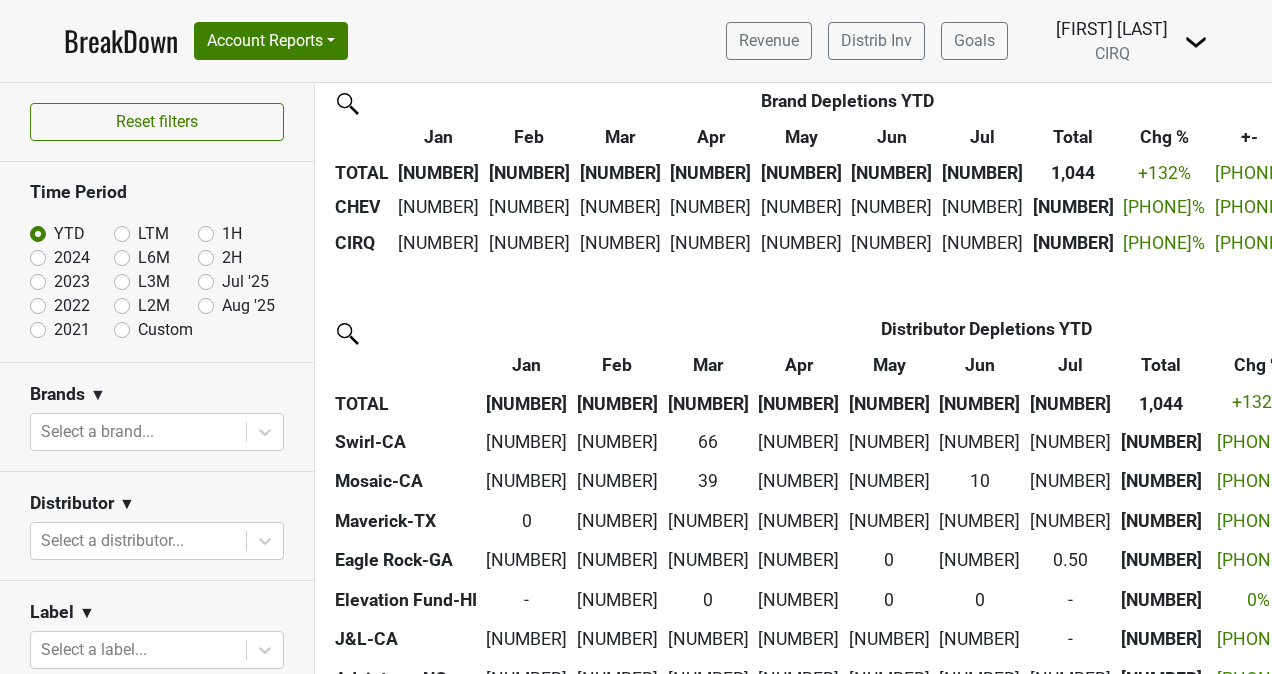 scroll, scrollTop: 590, scrollLeft: 0, axis: vertical 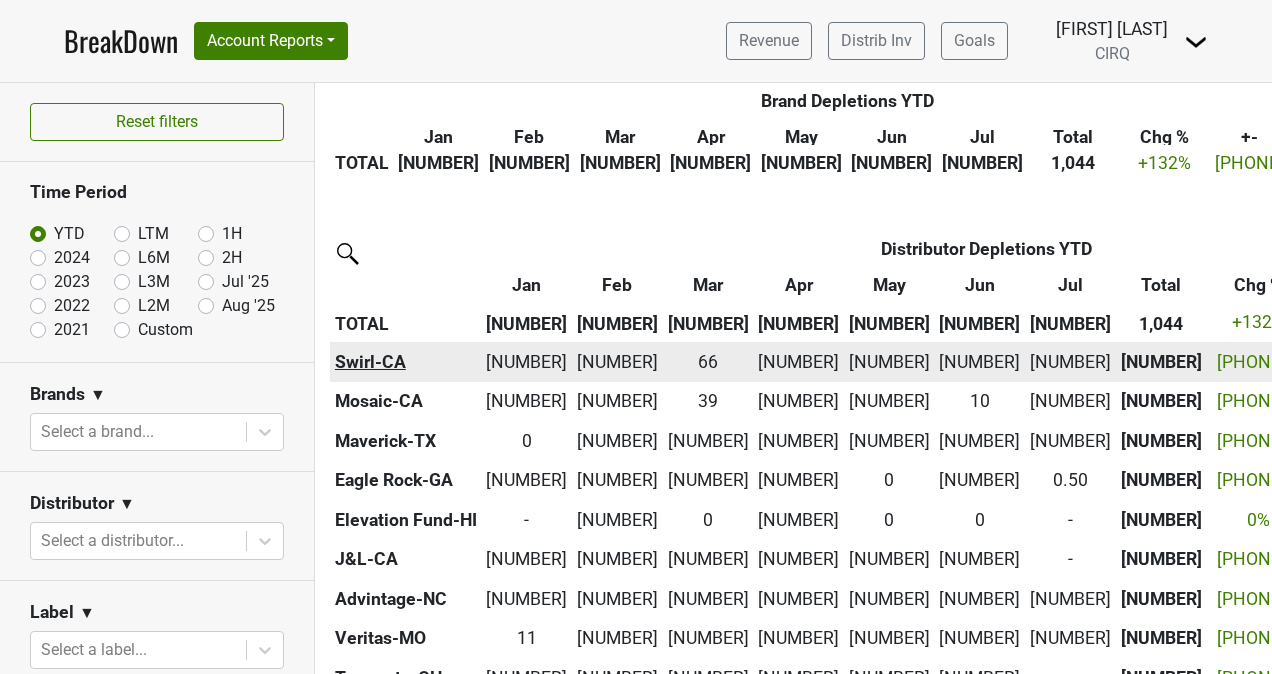 click on "Swirl-CA" at bounding box center [406, 362] 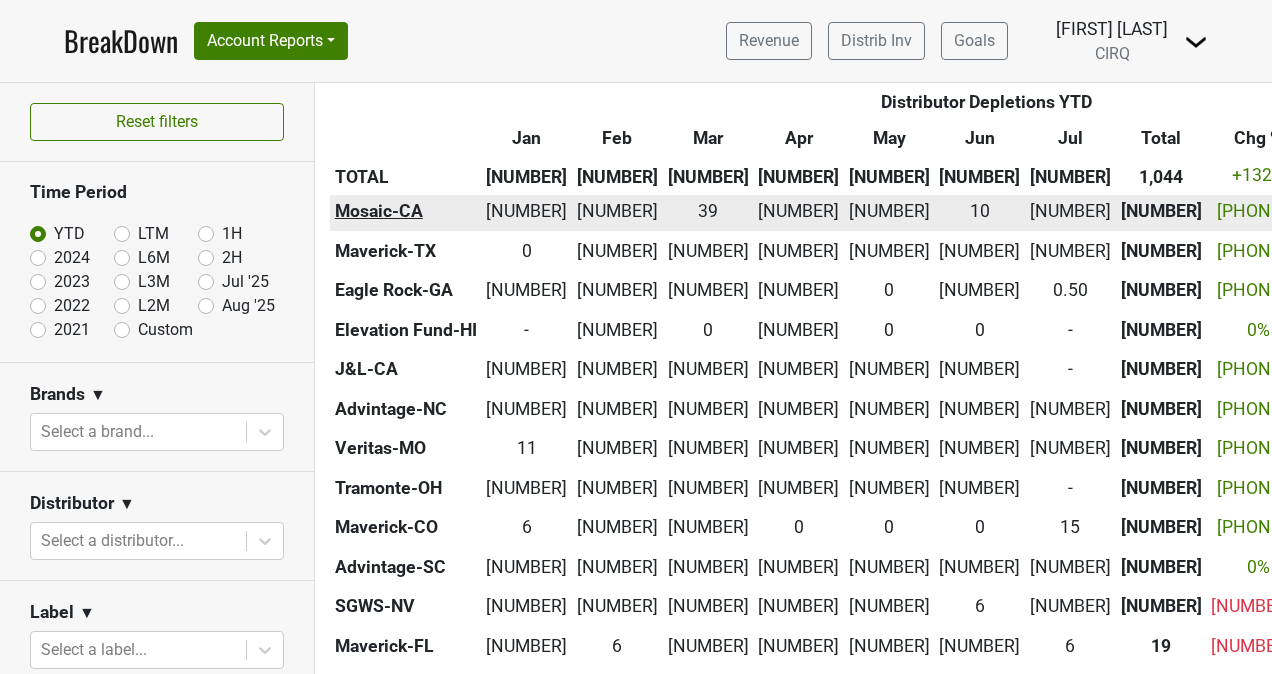 scroll, scrollTop: 725, scrollLeft: 0, axis: vertical 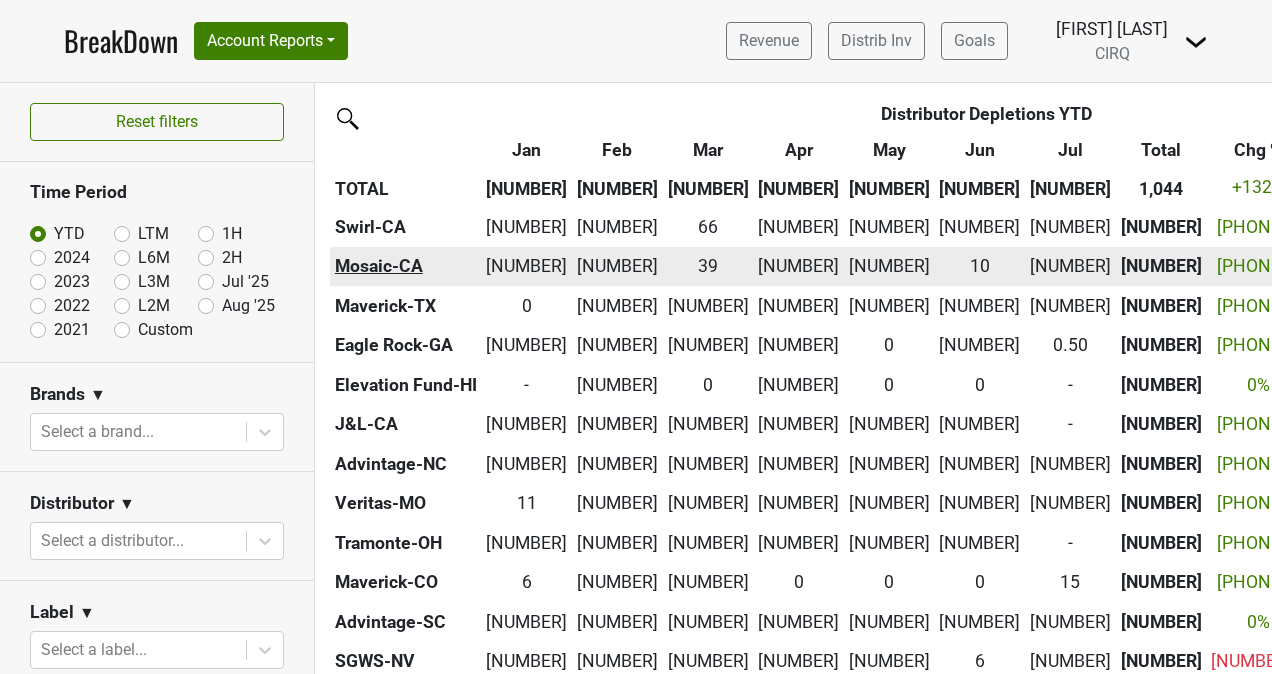 click on "Mosaic-CA" at bounding box center [406, 267] 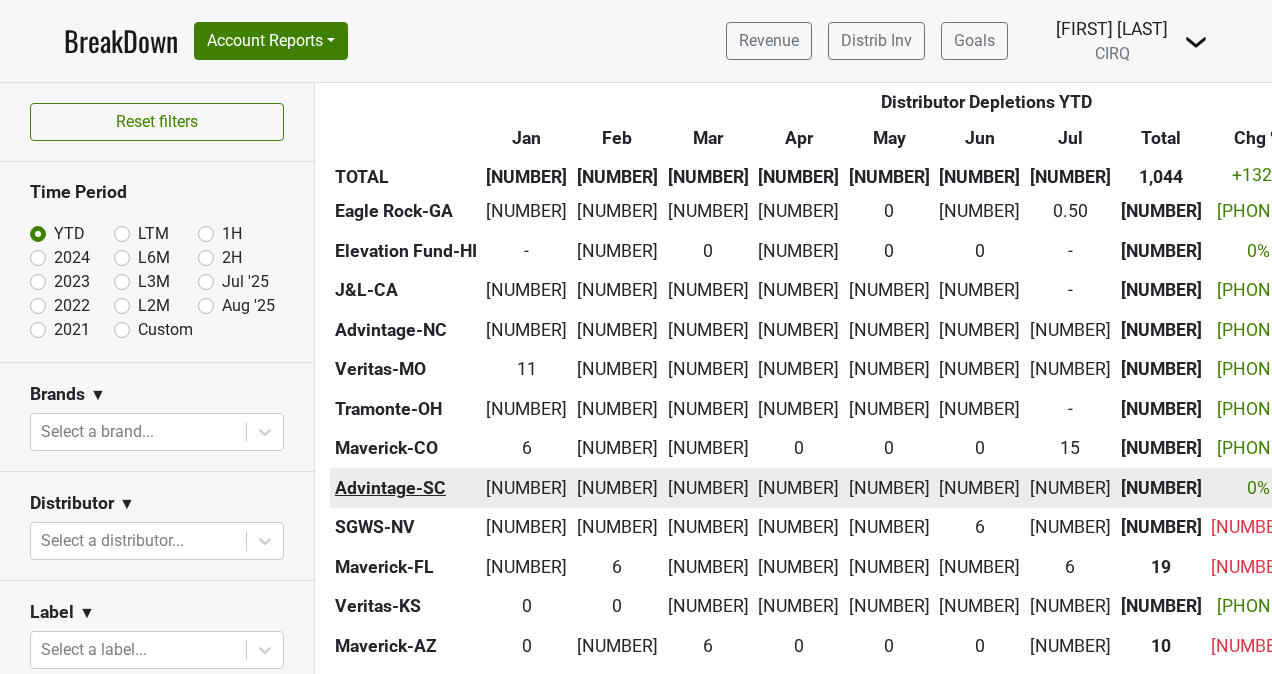 scroll, scrollTop: 856, scrollLeft: 0, axis: vertical 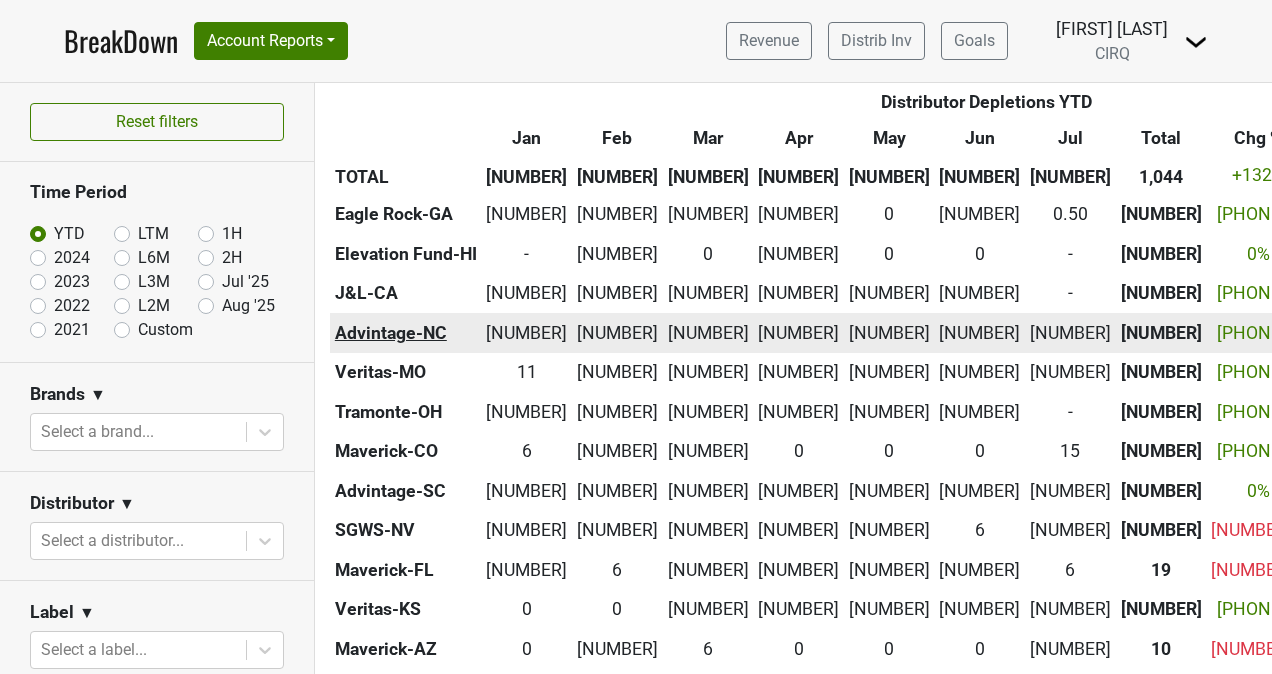 click on "Advintage-NC" at bounding box center [406, 333] 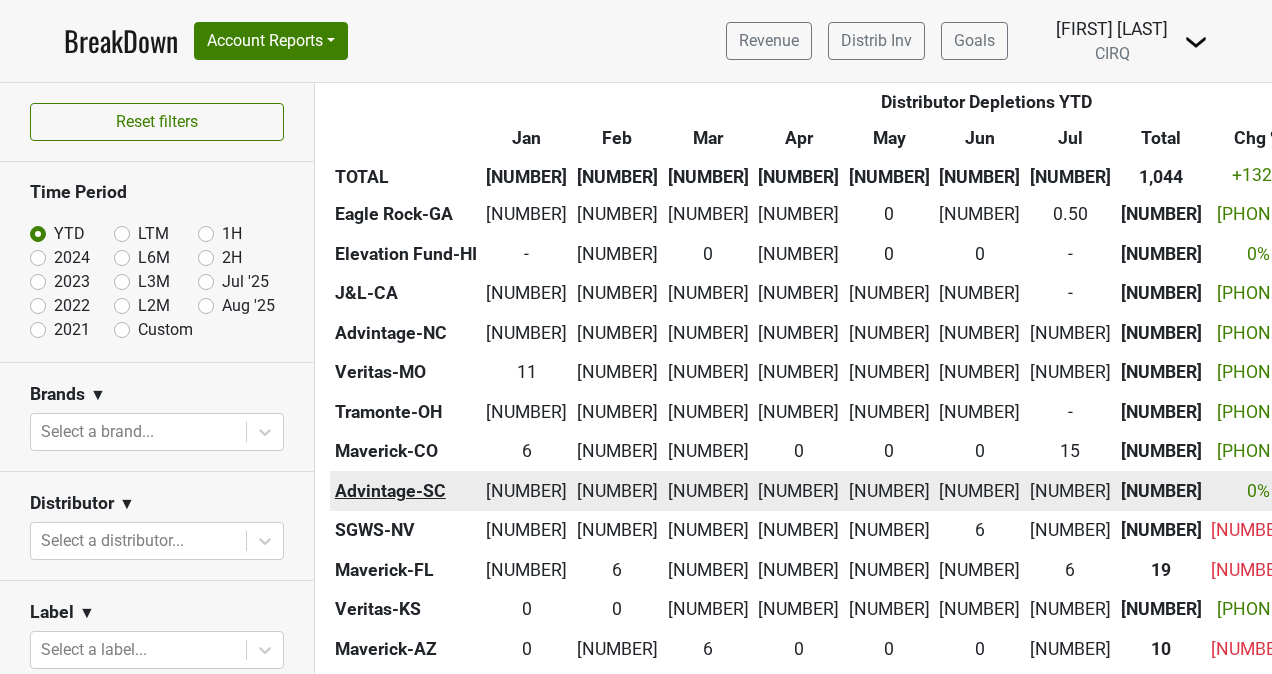 click on "Advintage-SC" at bounding box center [406, 491] 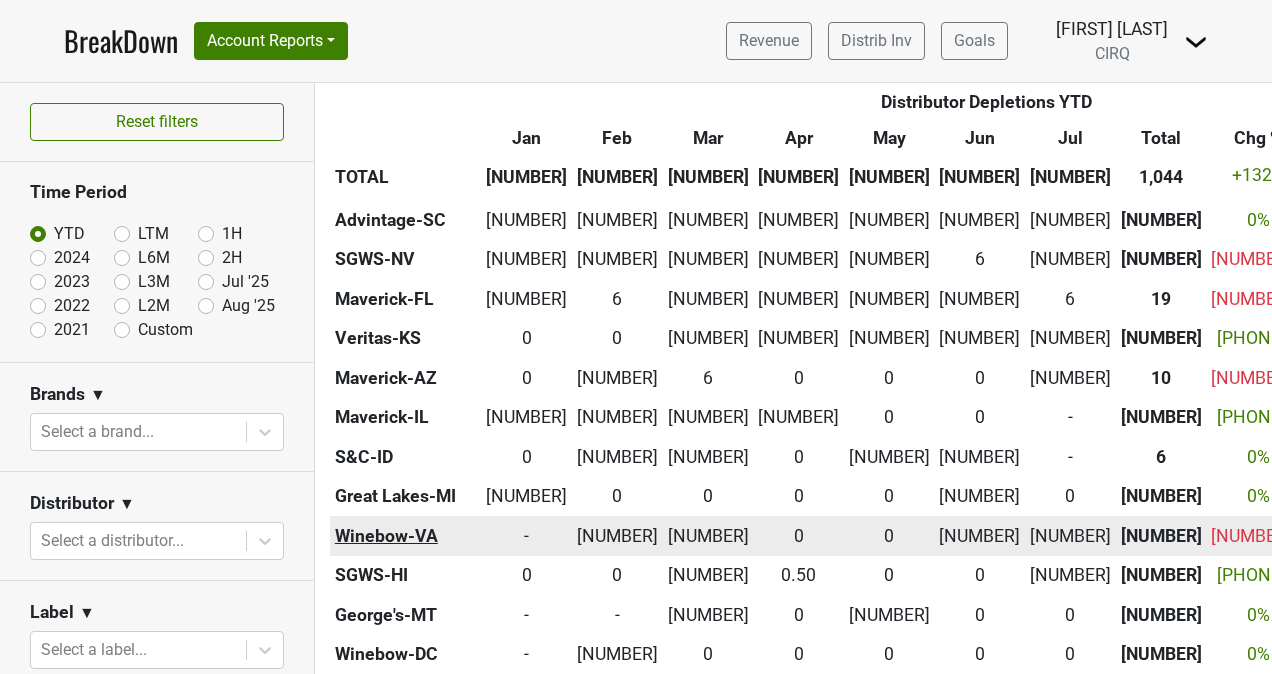 scroll, scrollTop: 1103, scrollLeft: 0, axis: vertical 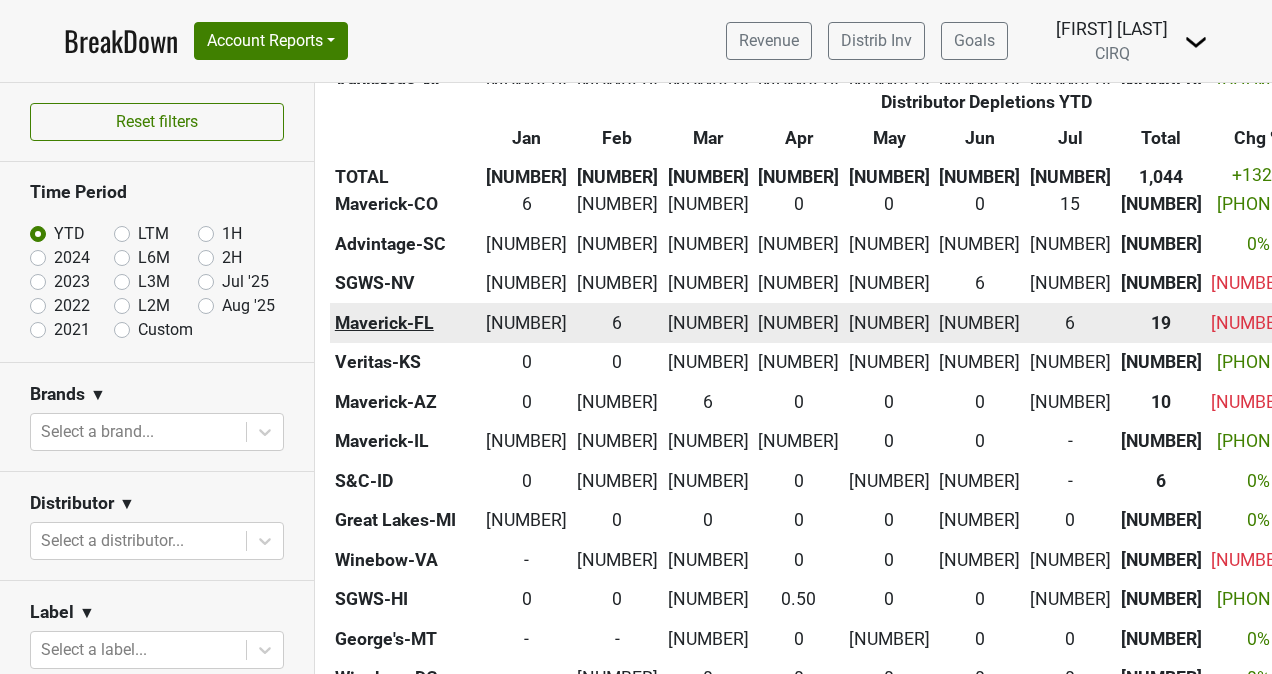 click on "Maverick-FL" at bounding box center [406, 323] 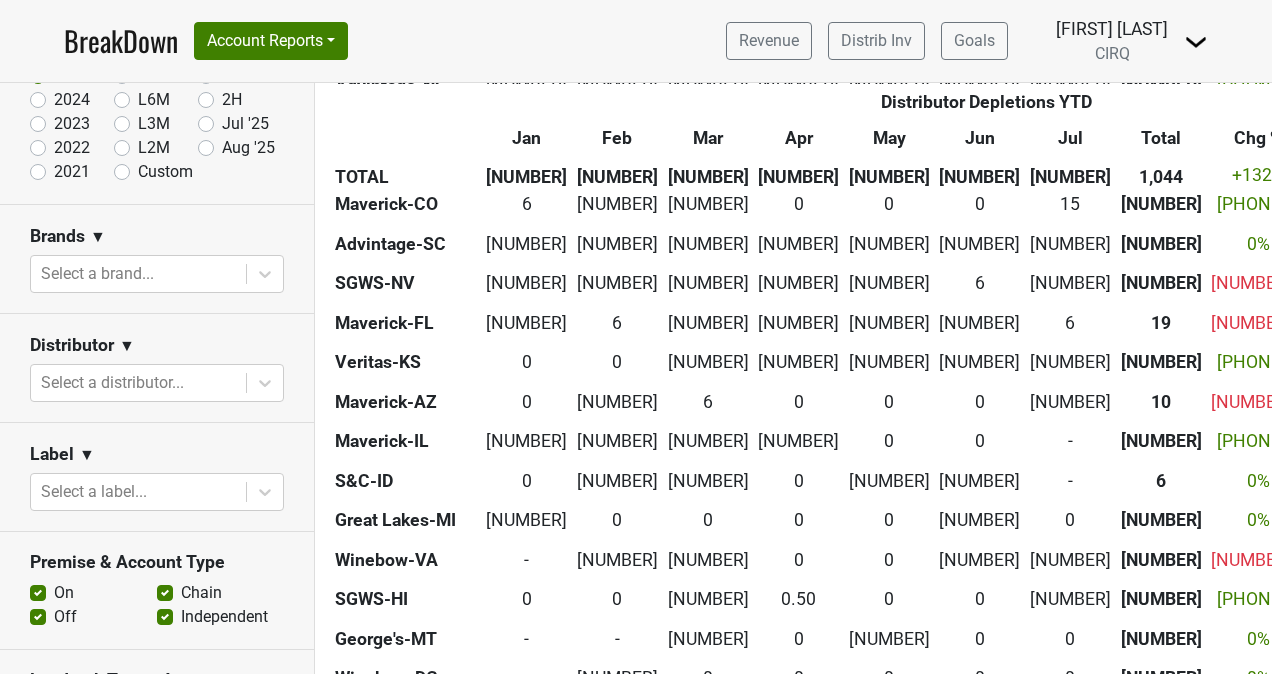 scroll, scrollTop: 159, scrollLeft: 0, axis: vertical 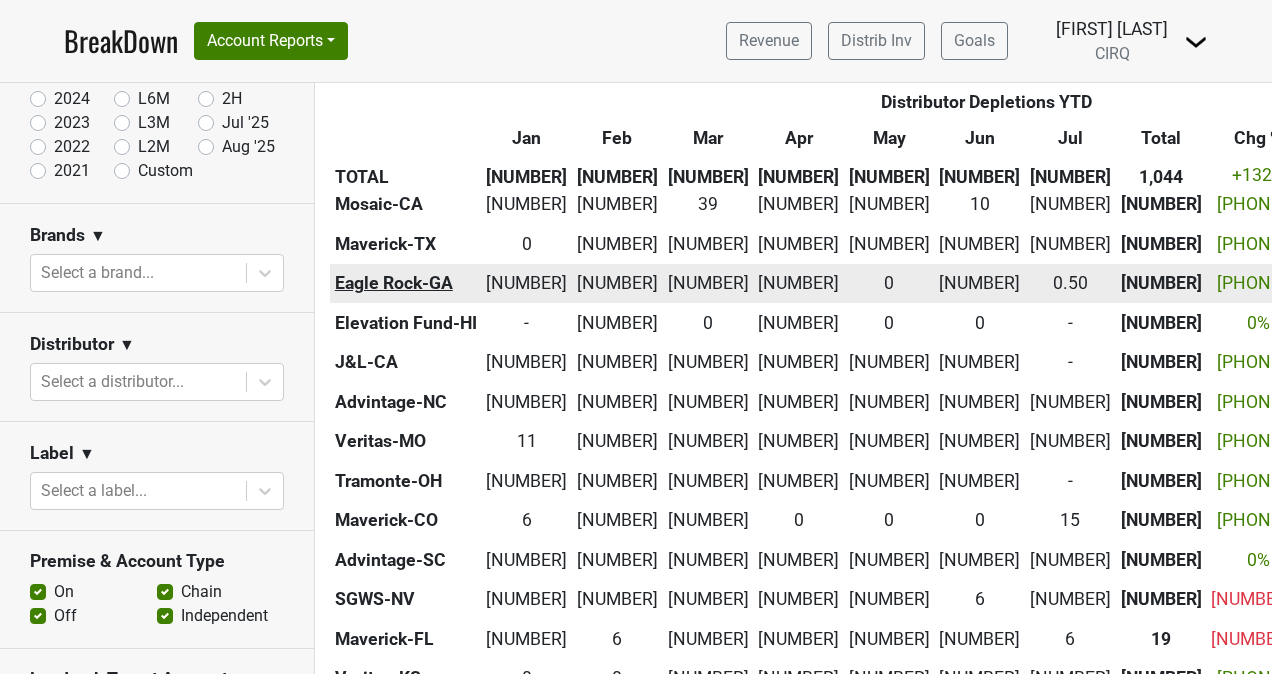 click on "Eagle Rock-GA" at bounding box center [406, 284] 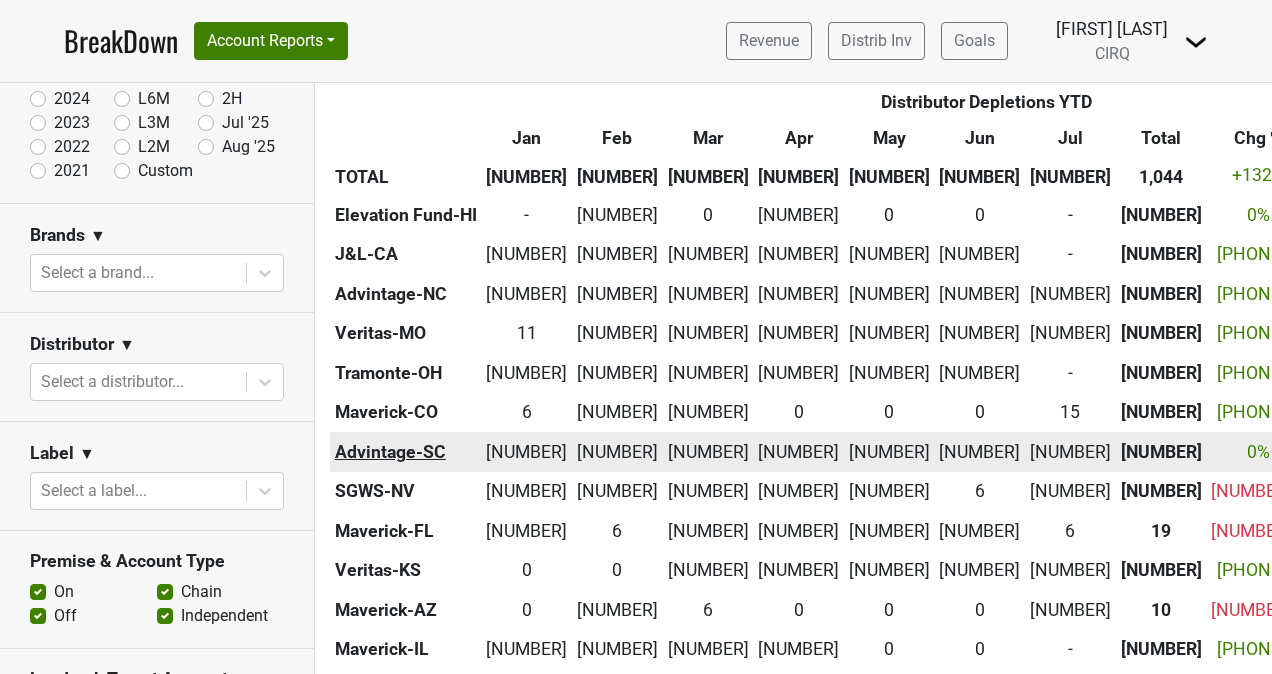 scroll, scrollTop: 901, scrollLeft: 0, axis: vertical 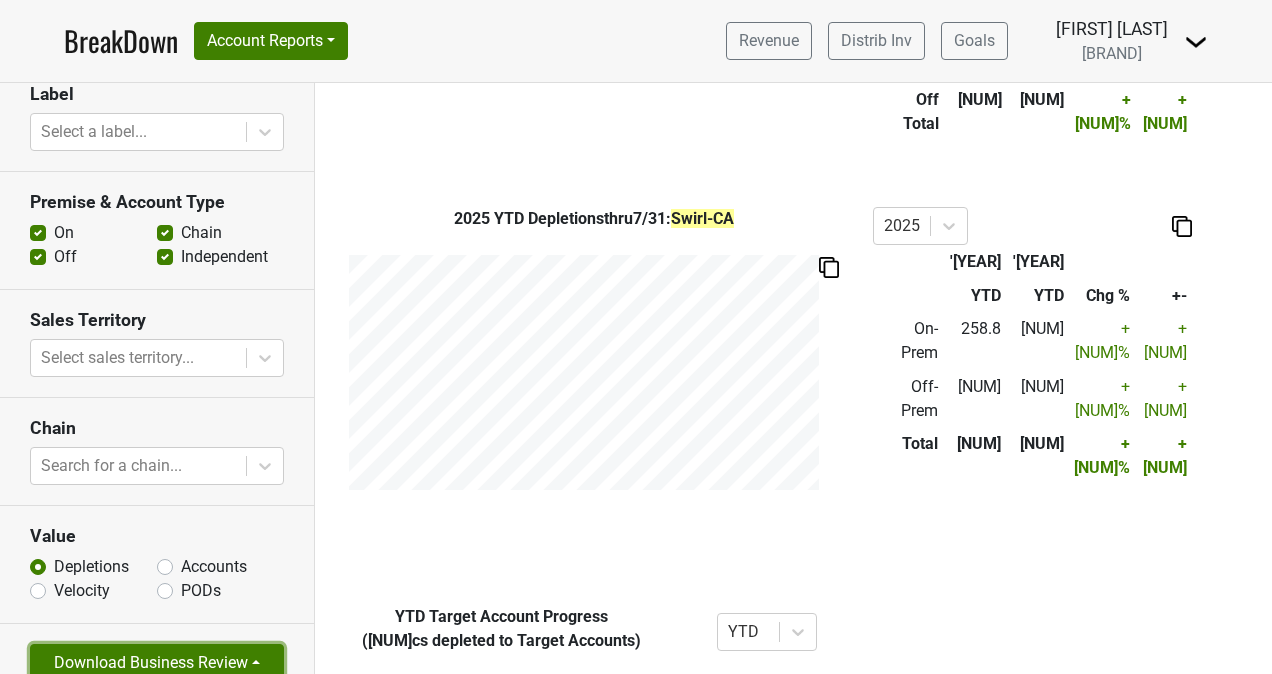 click on "Download Business Review" at bounding box center (157, 663) 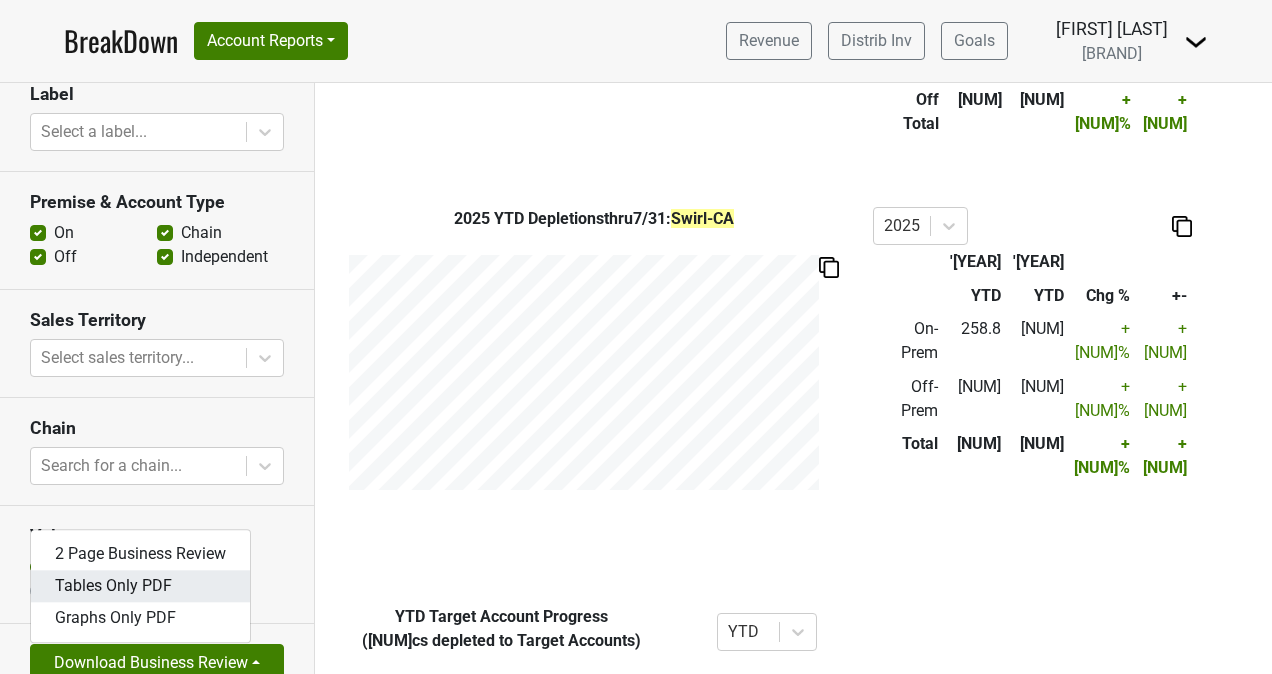 click on "Tables Only PDF" at bounding box center [140, 586] 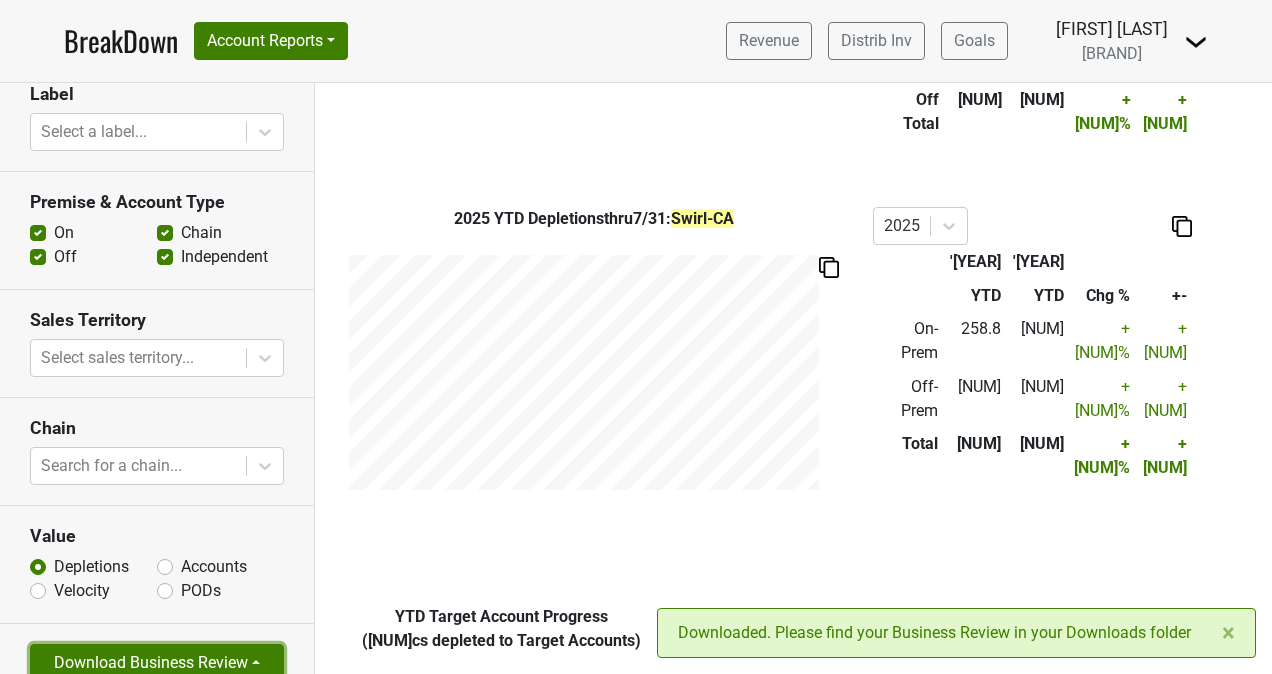 click on "Download Business Review" at bounding box center (157, 663) 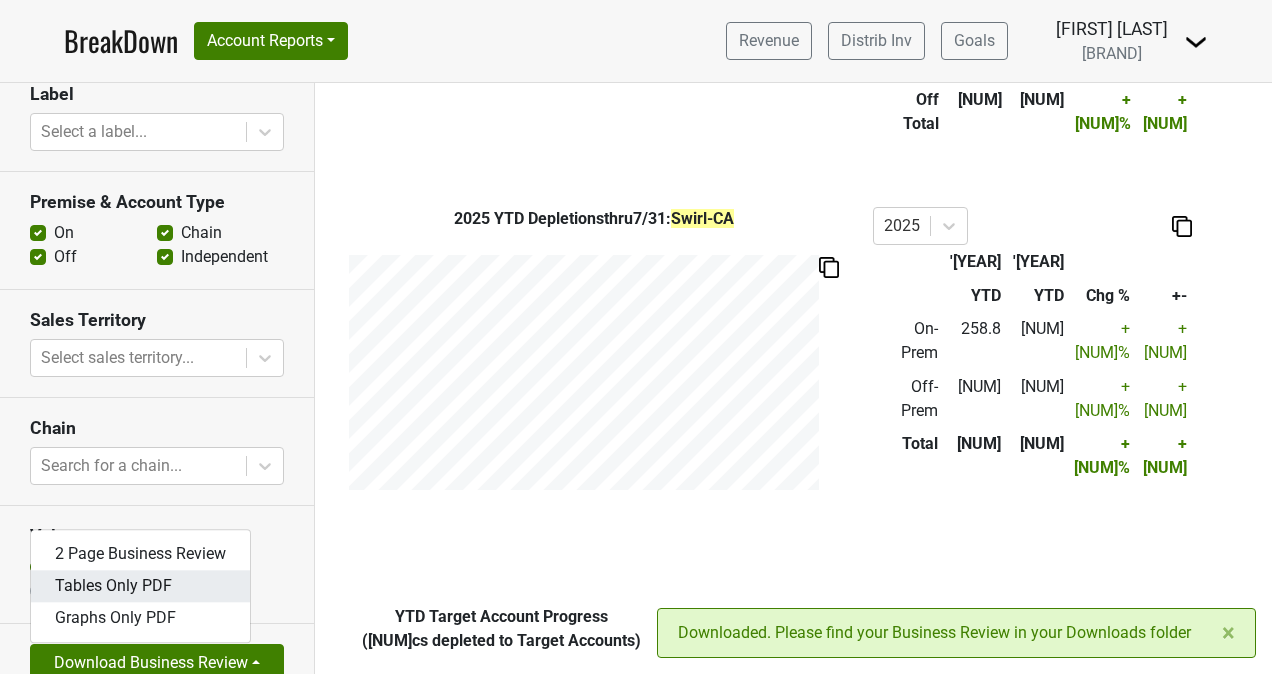 click on "Tables Only PDF" at bounding box center [140, 586] 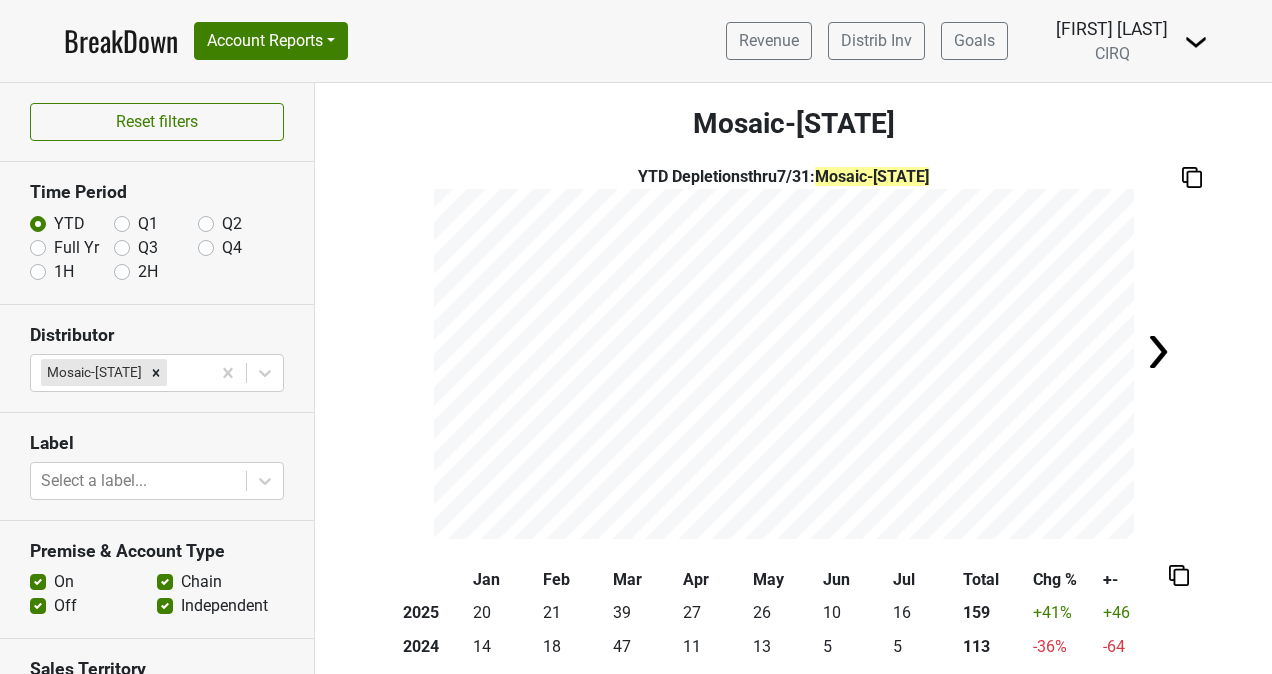 scroll, scrollTop: 0, scrollLeft: 0, axis: both 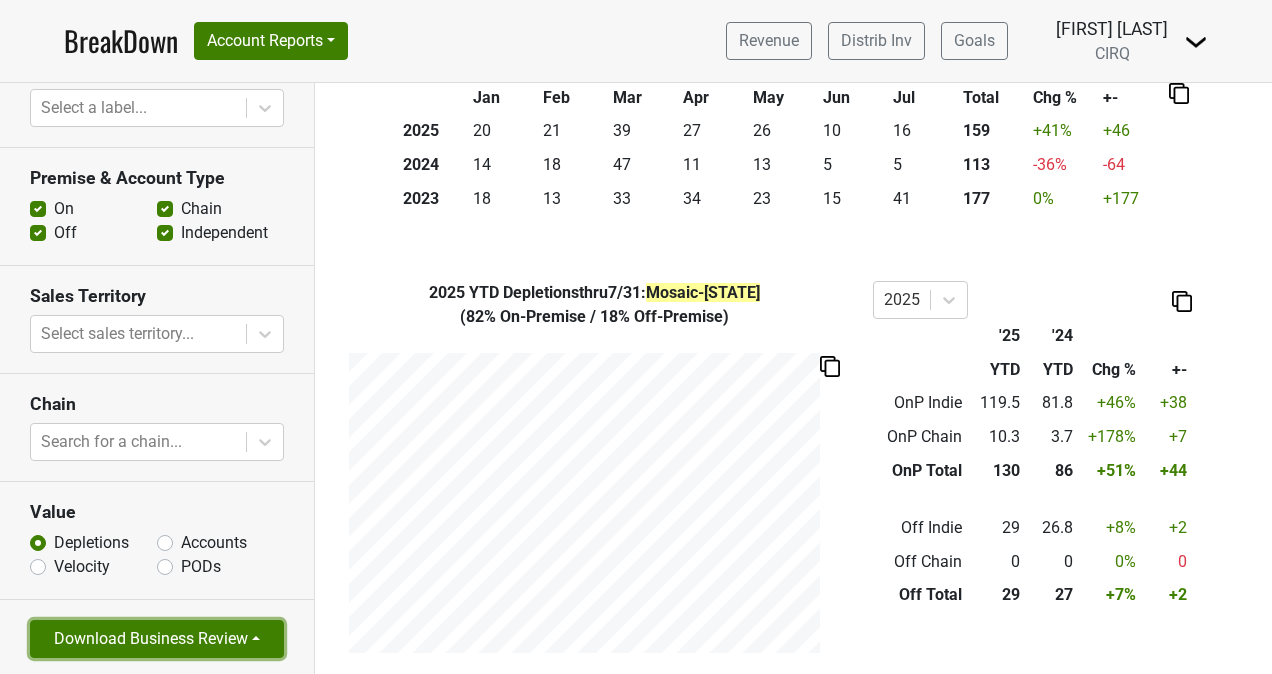 click on "Download Business Review" at bounding box center [157, 639] 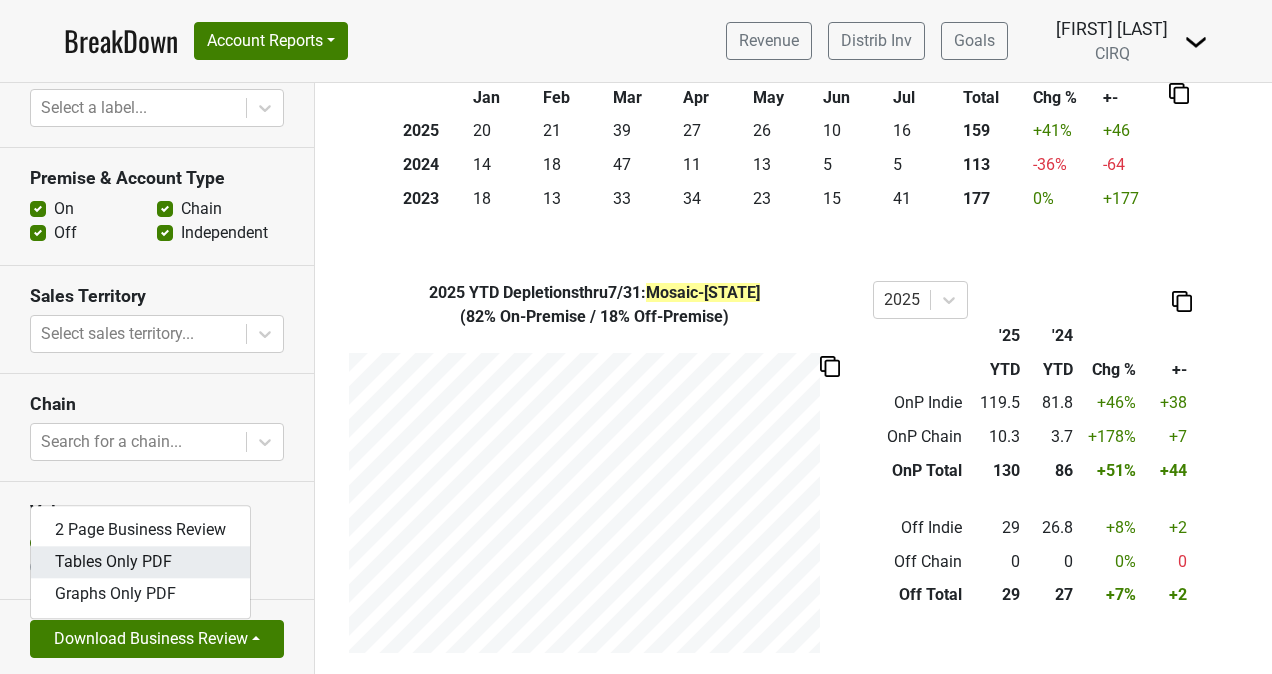click on "Tables Only PDF" at bounding box center (140, 562) 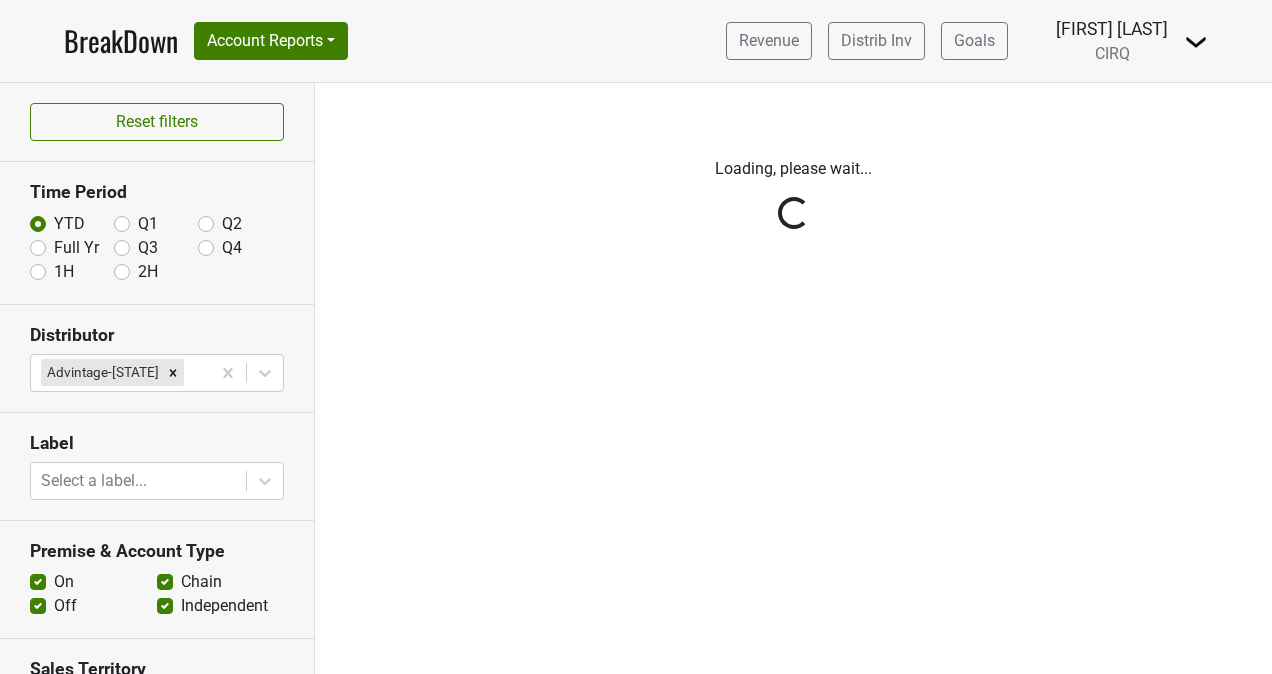 scroll, scrollTop: 0, scrollLeft: 0, axis: both 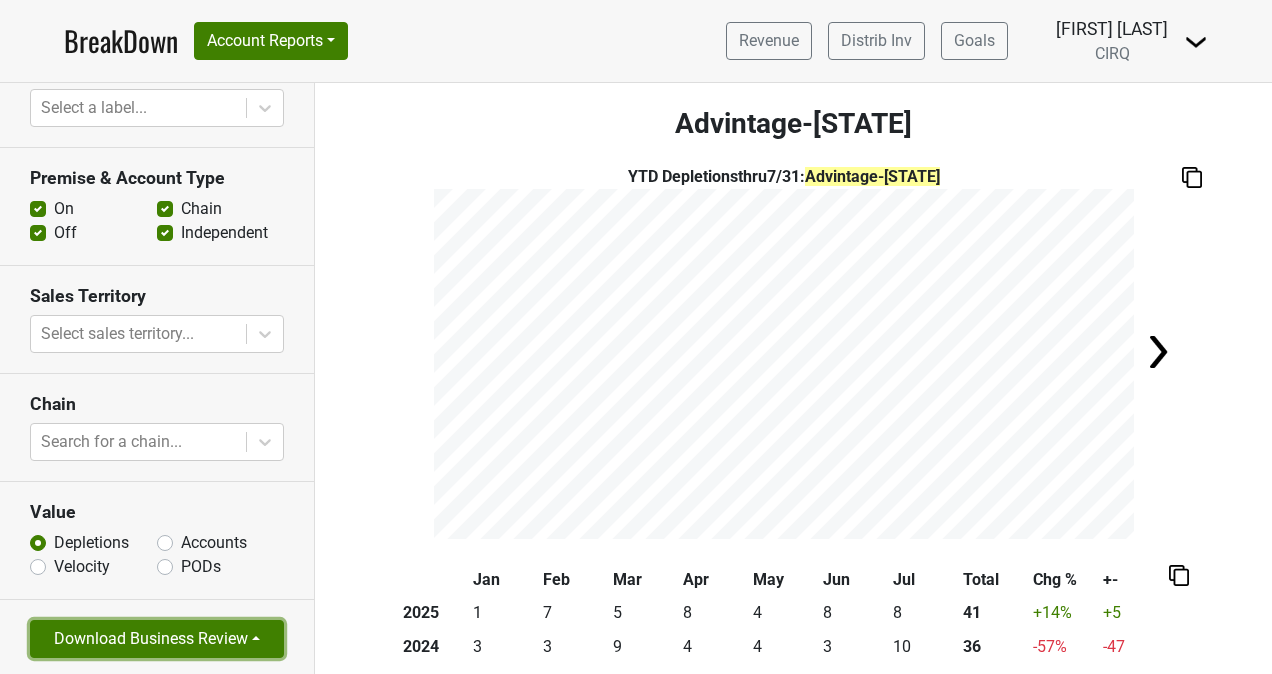 click on "Download Business Review" at bounding box center [157, 639] 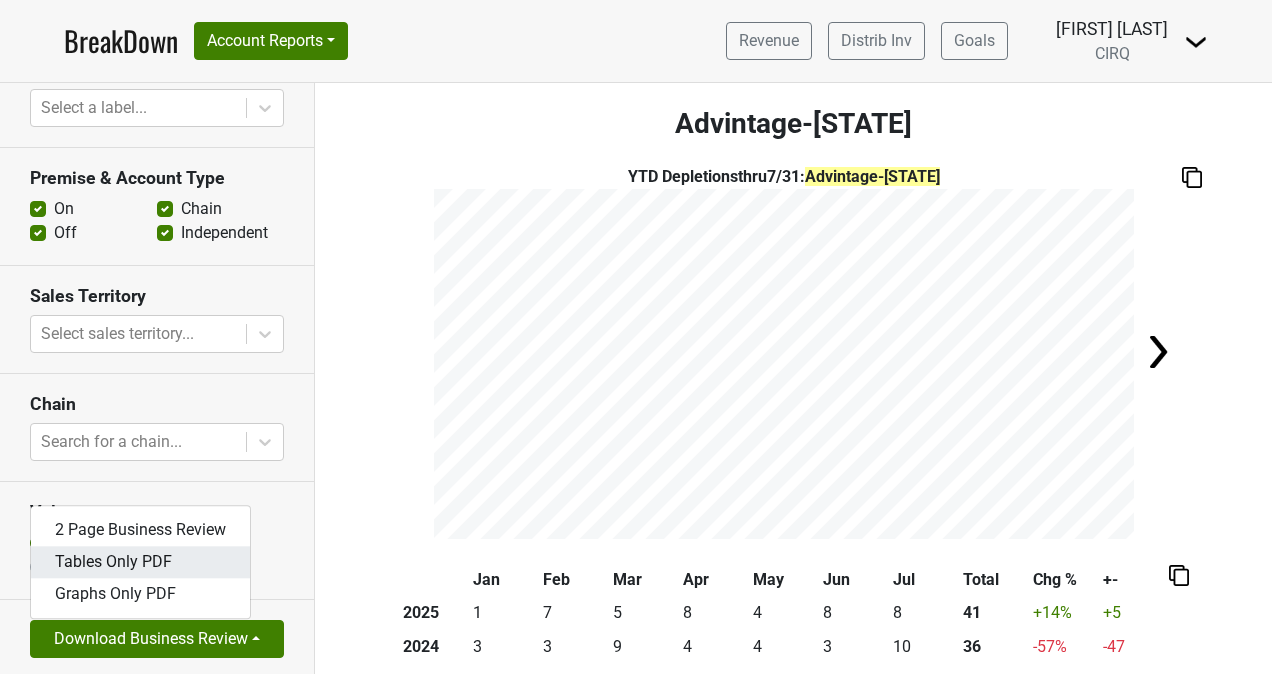 click on "Tables Only PDF" at bounding box center [140, 562] 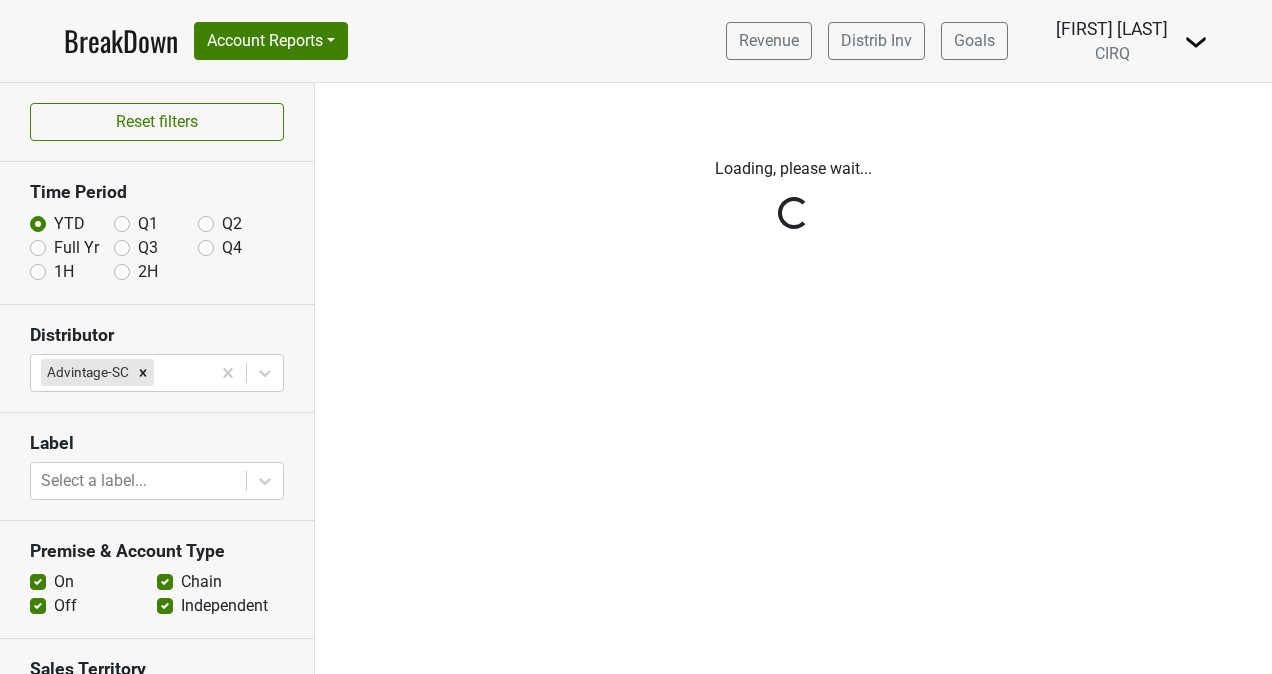 scroll, scrollTop: 0, scrollLeft: 0, axis: both 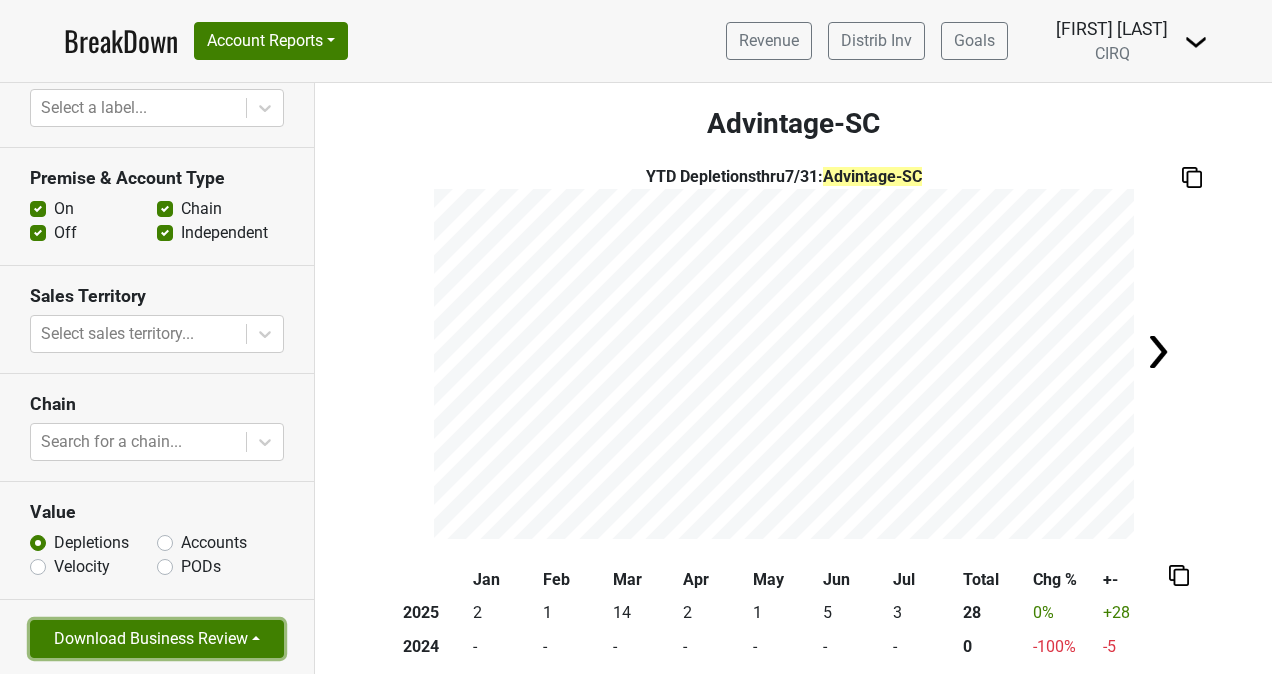 click on "Download Business Review" at bounding box center [157, 639] 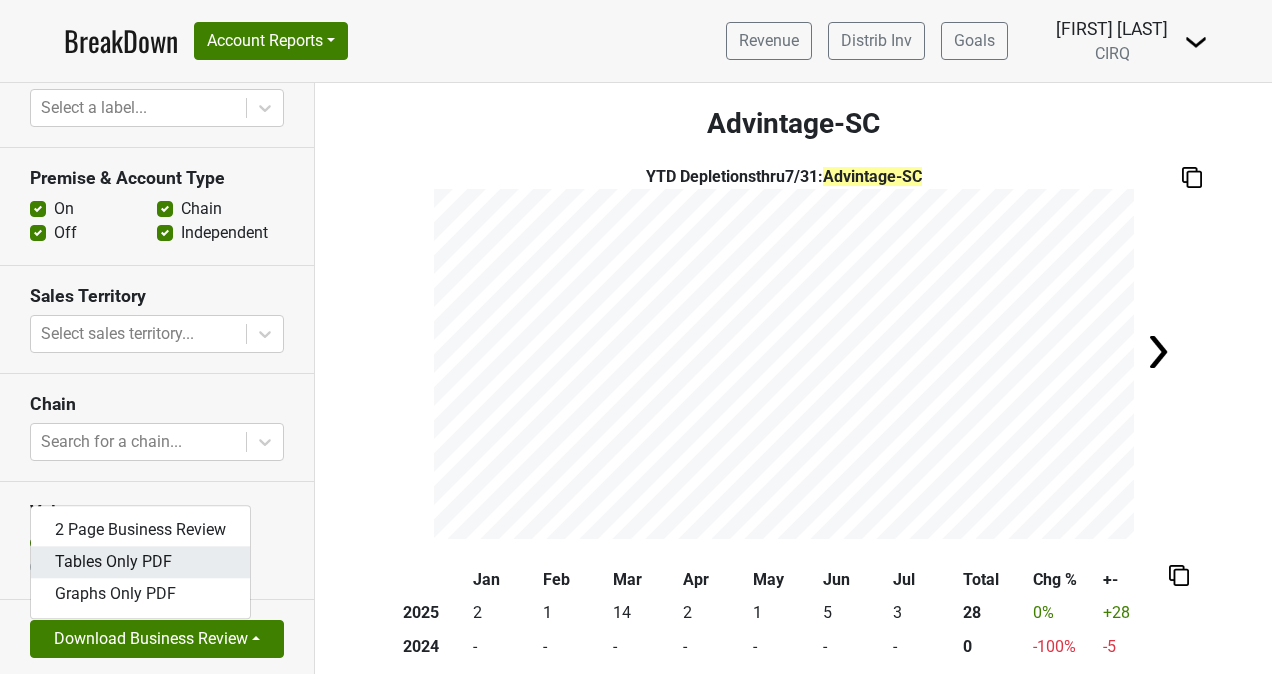 click on "Tables Only PDF" at bounding box center [140, 562] 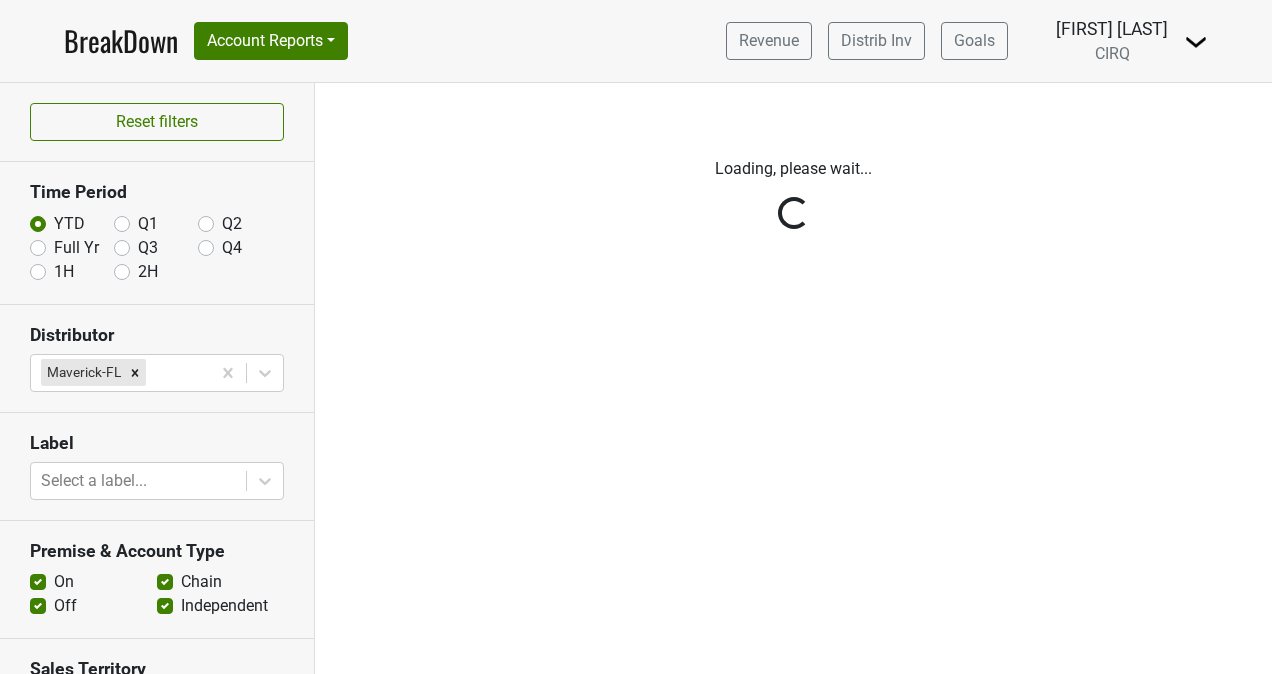 scroll, scrollTop: 0, scrollLeft: 0, axis: both 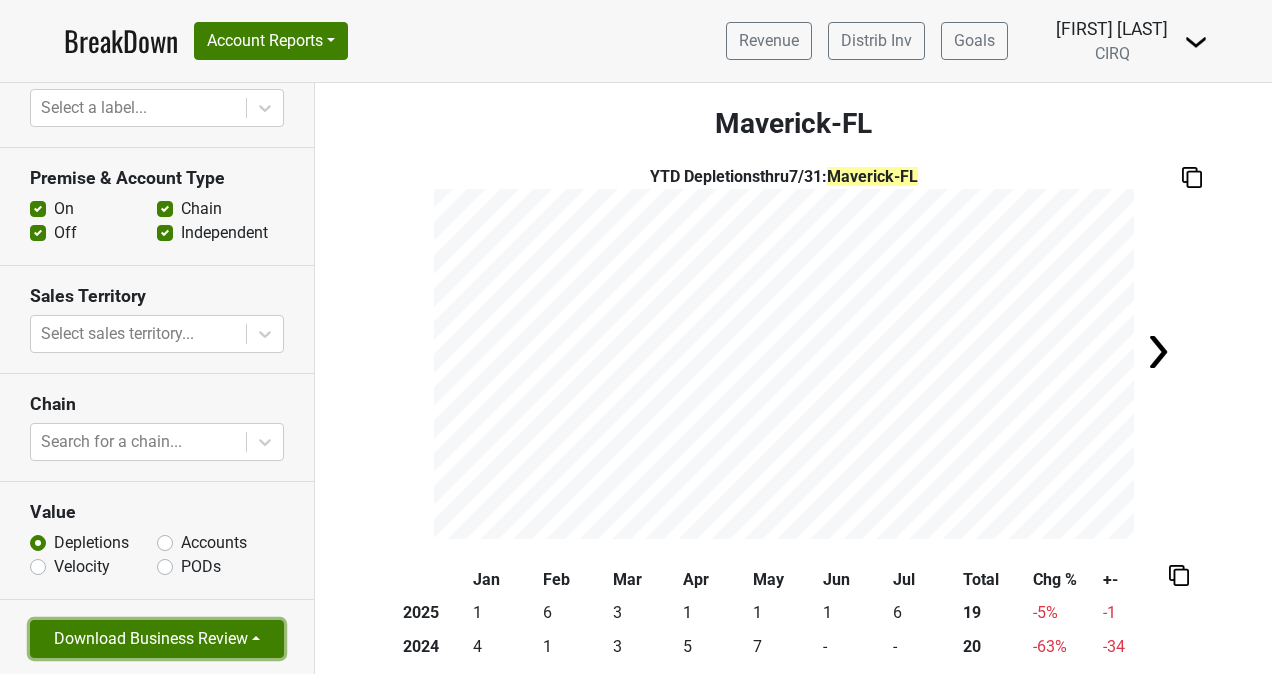 click on "Download Business Review" at bounding box center (157, 639) 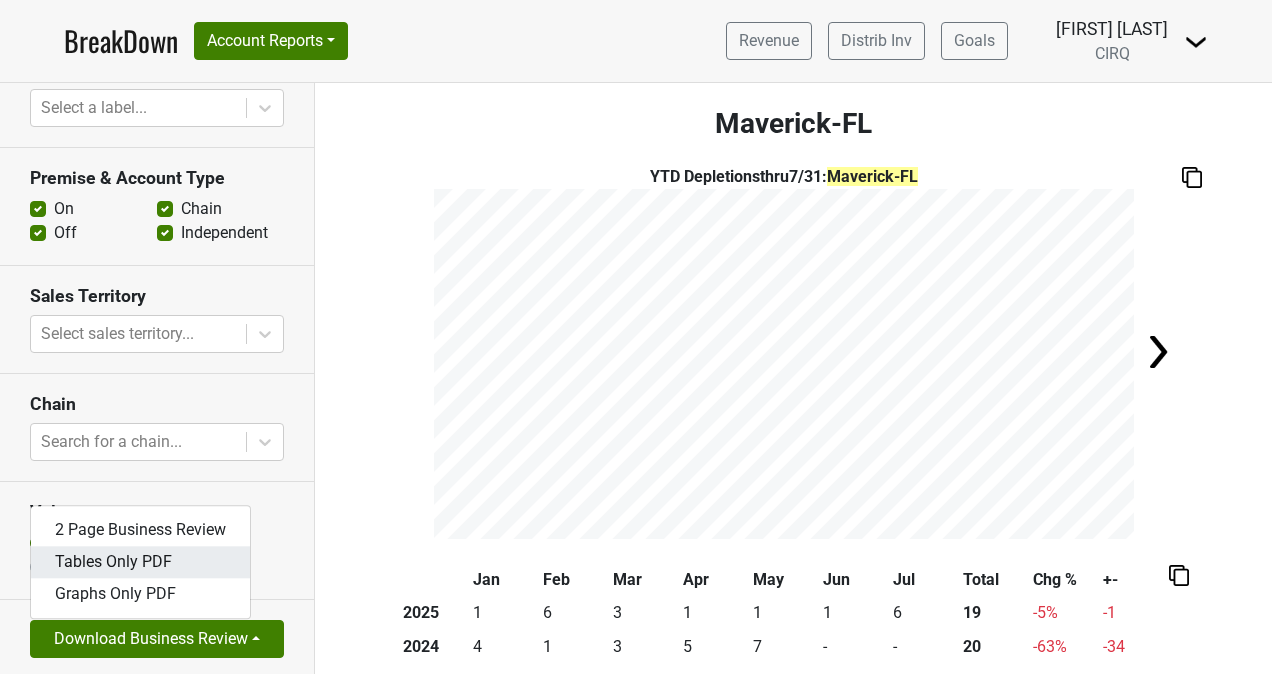 click on "Tables Only PDF" at bounding box center (140, 562) 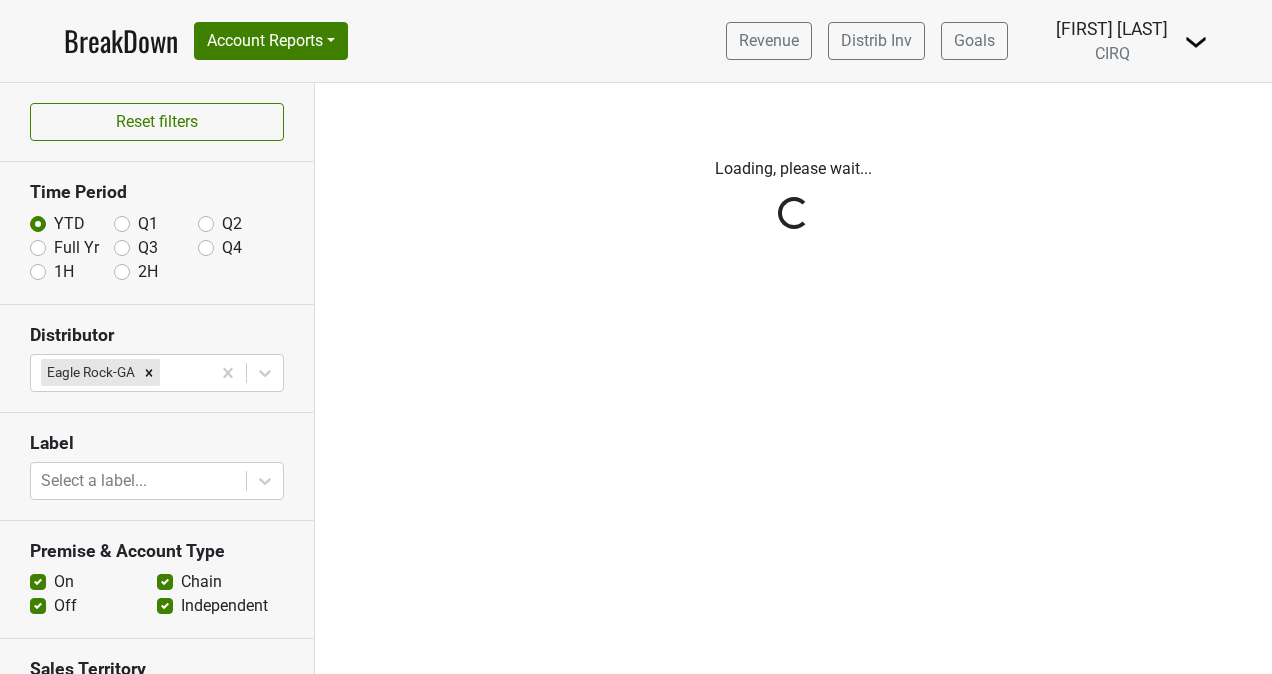 scroll, scrollTop: 0, scrollLeft: 0, axis: both 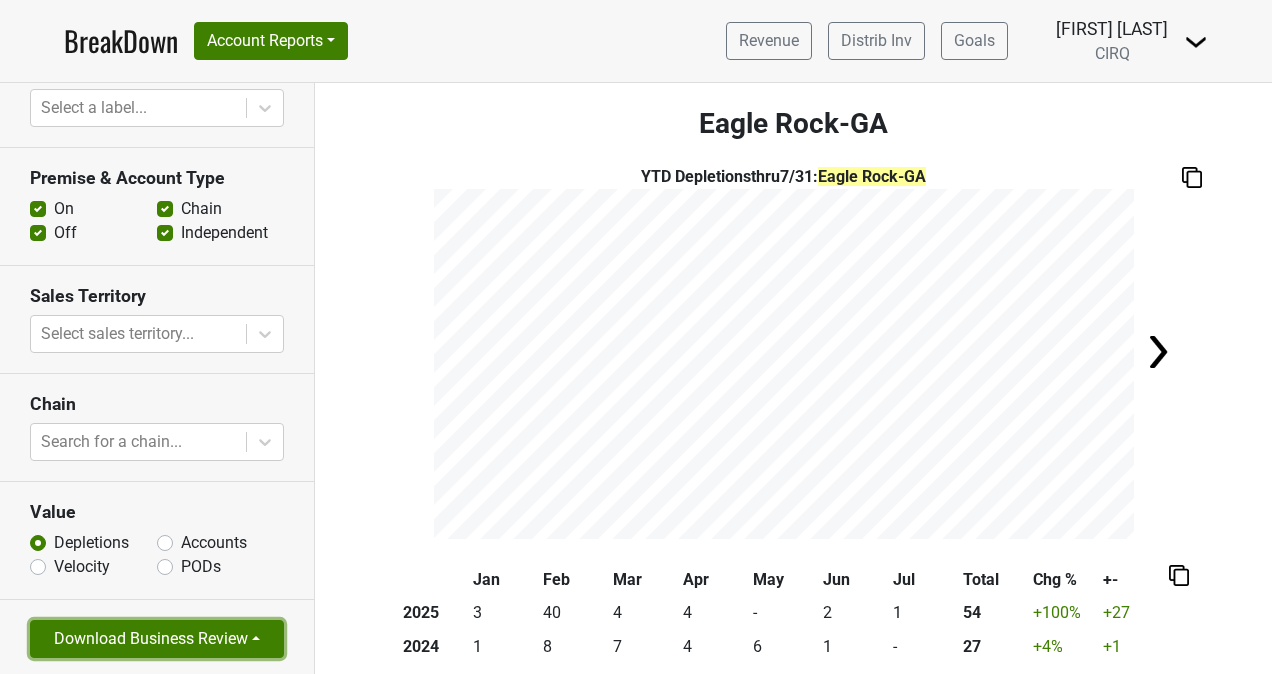 click on "Download Business Review" at bounding box center (157, 639) 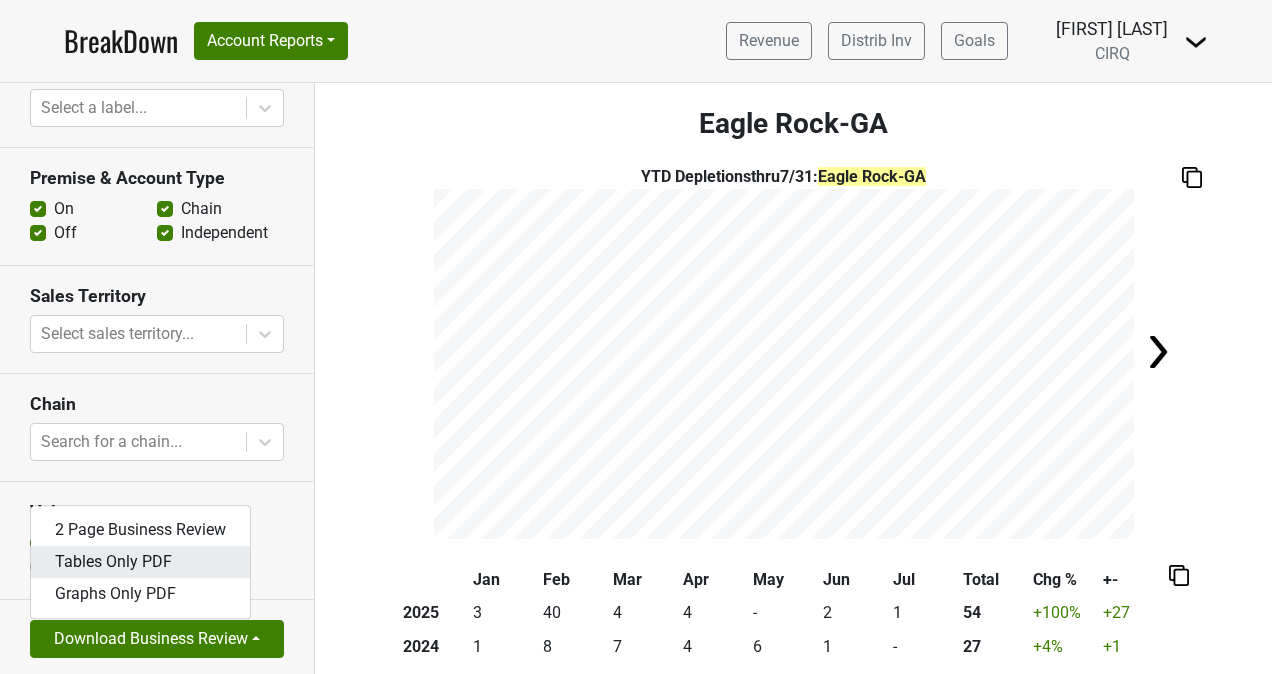 click on "Tables Only PDF" at bounding box center [140, 562] 